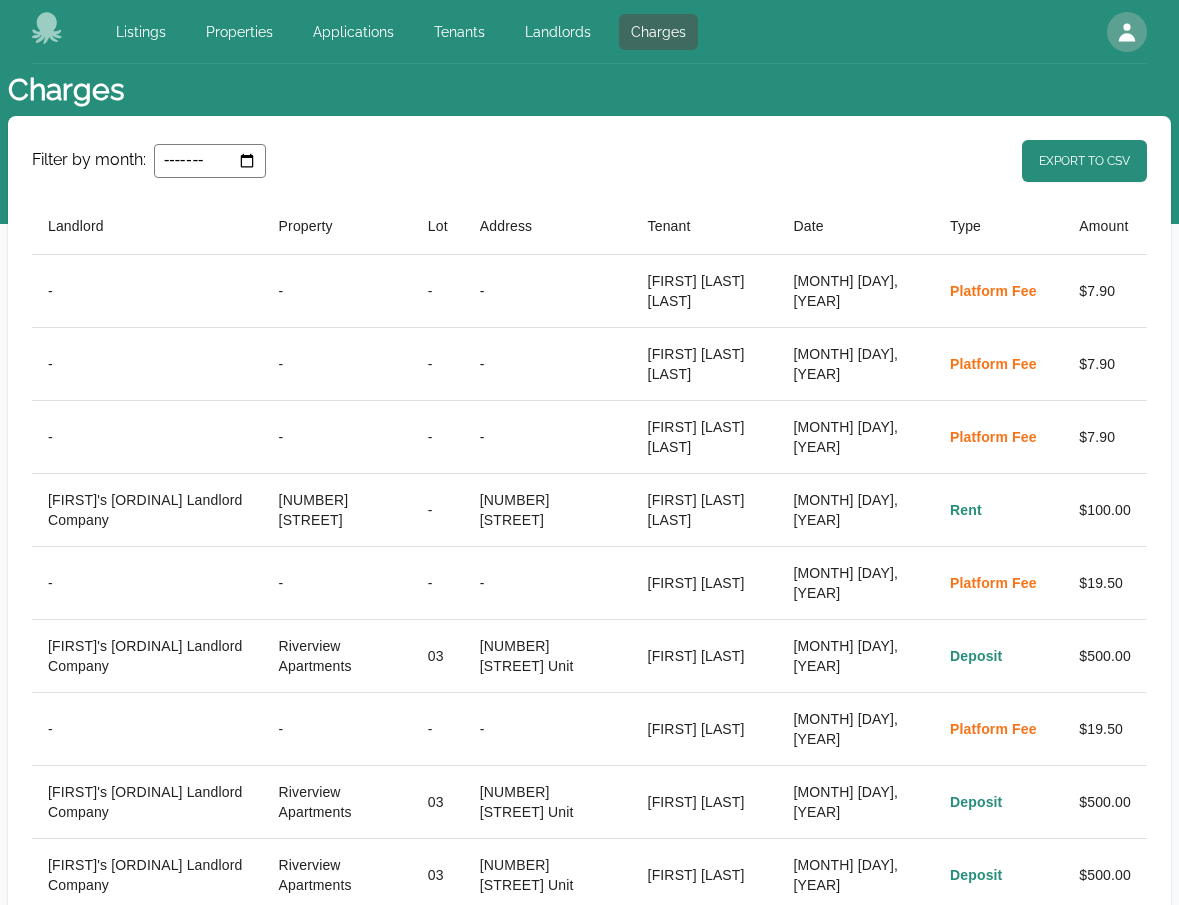 select on "**" 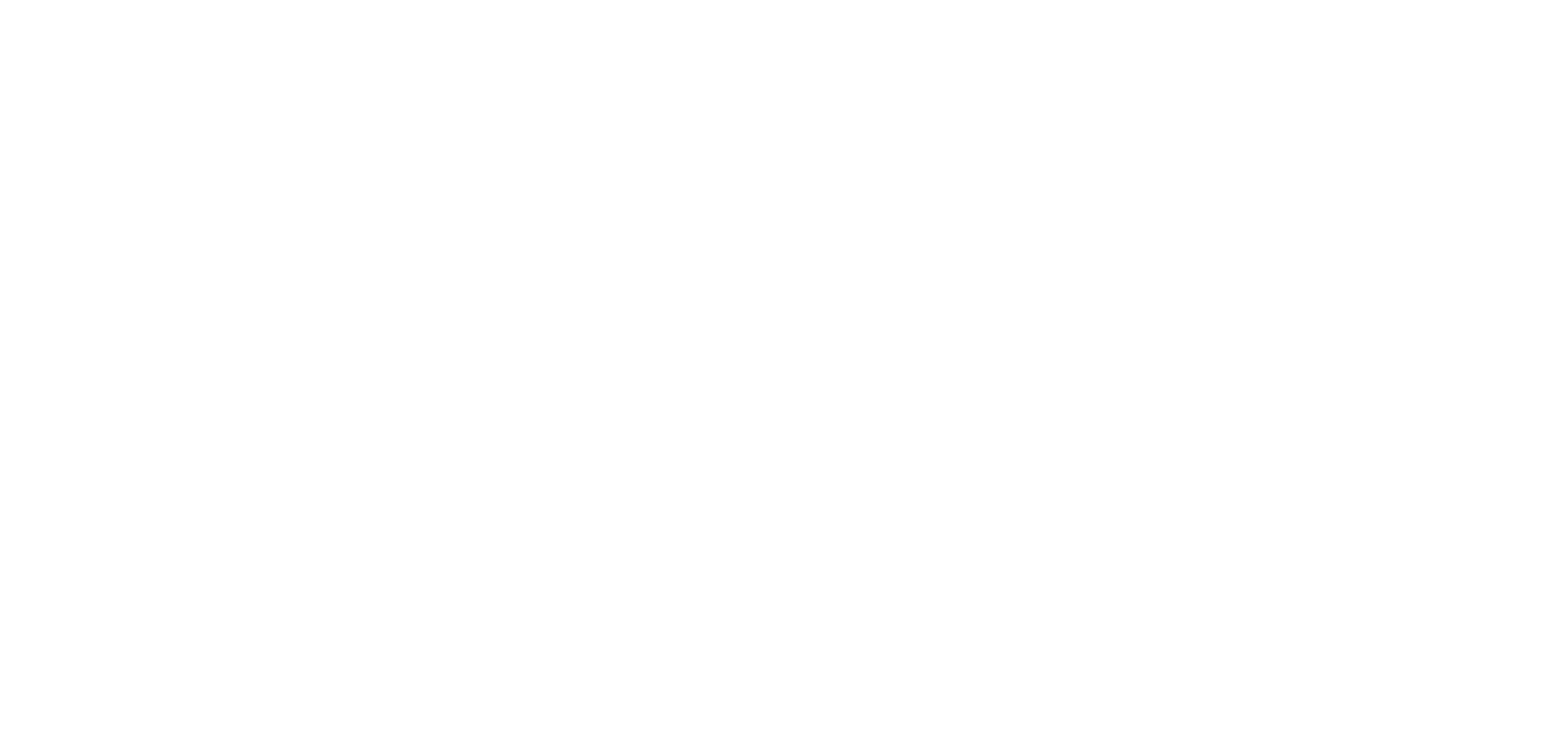 scroll, scrollTop: 0, scrollLeft: 0, axis: both 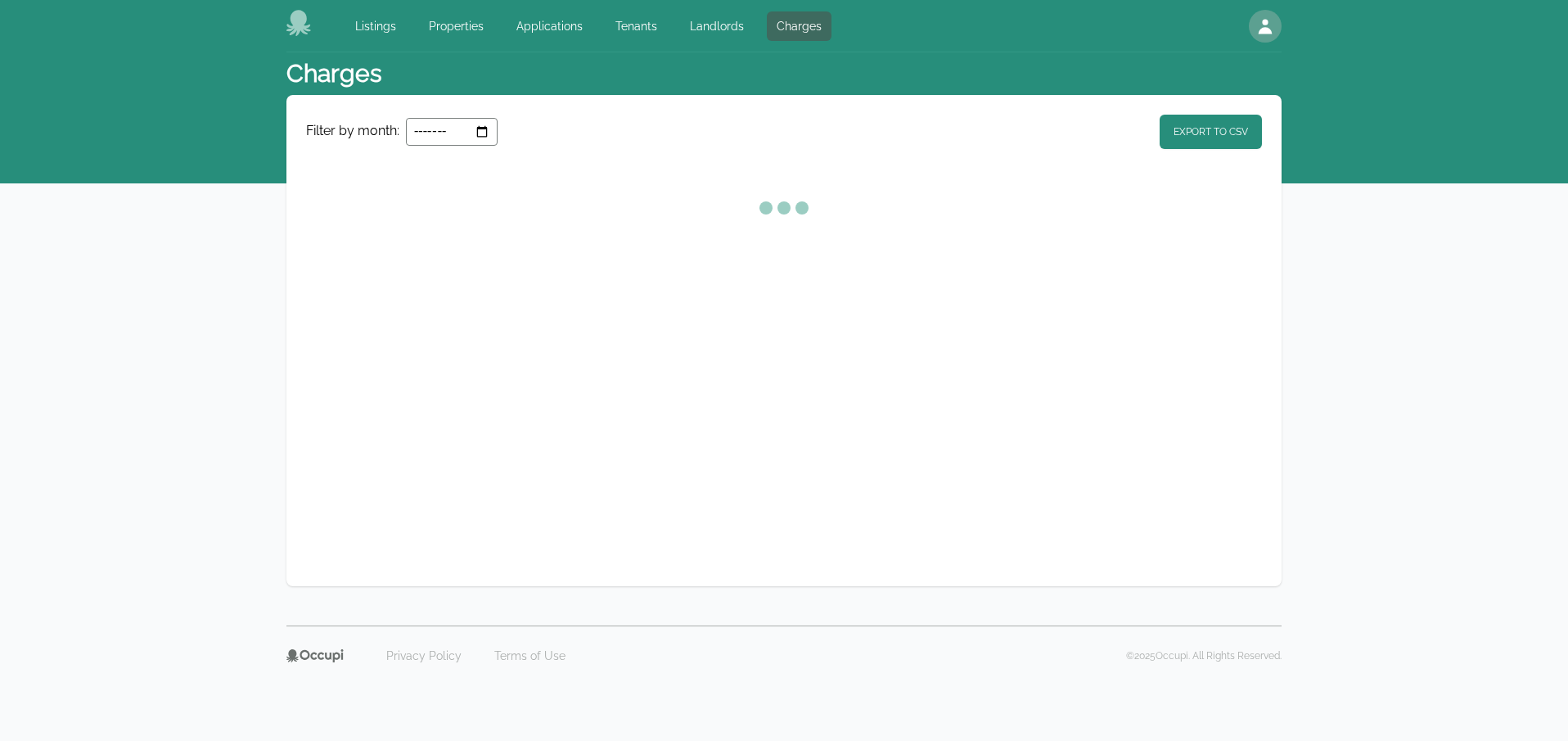 select on "**" 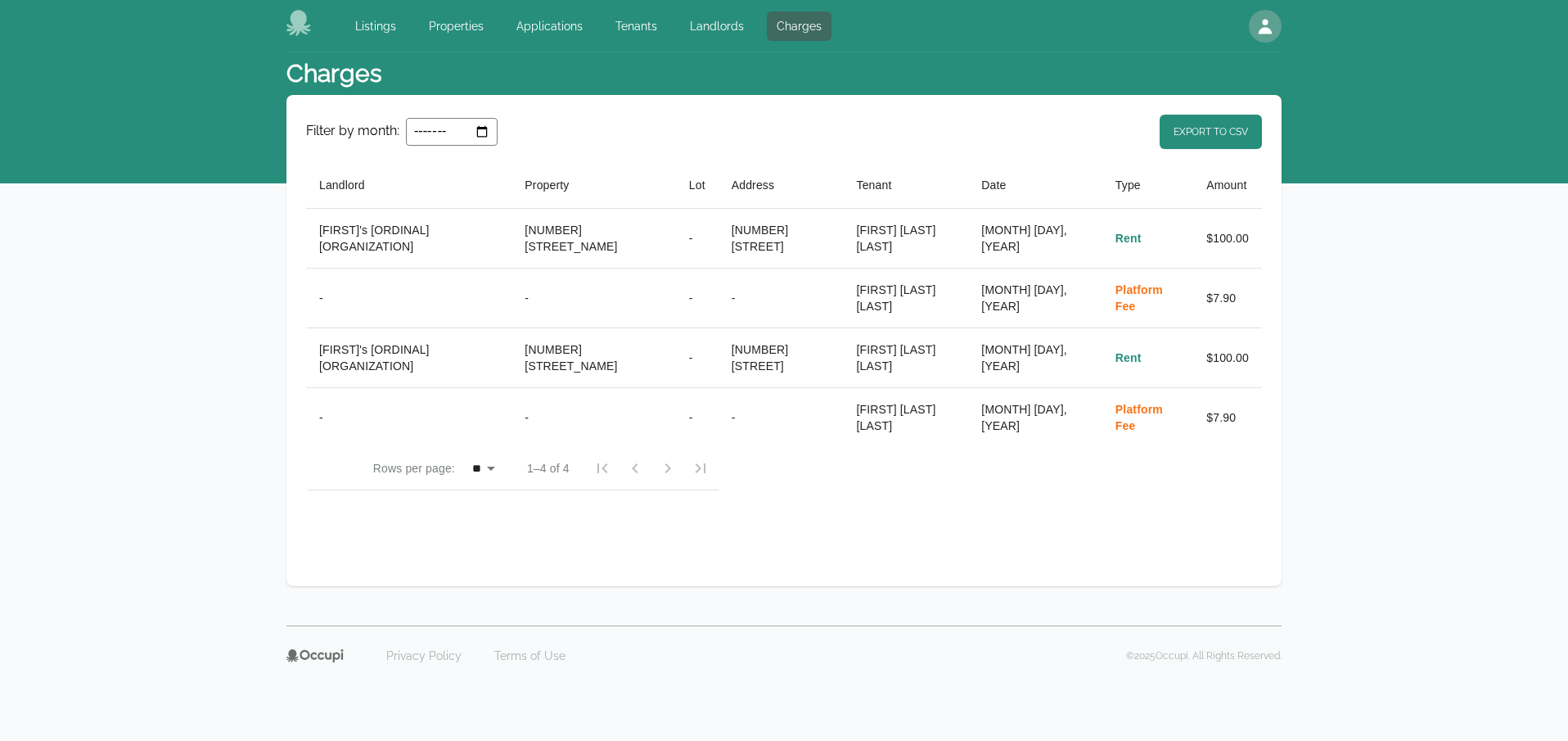 select on "**" 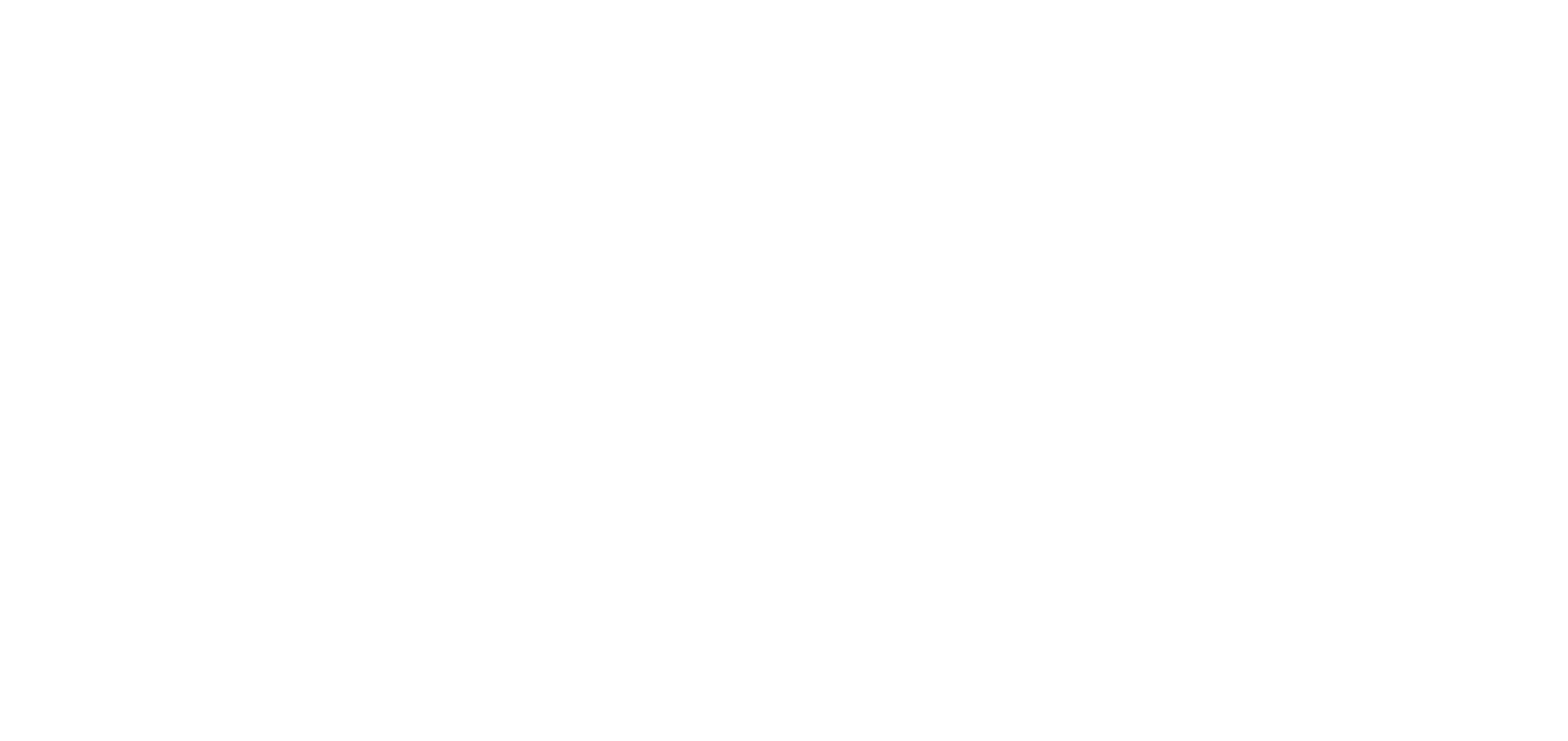 scroll, scrollTop: 0, scrollLeft: 0, axis: both 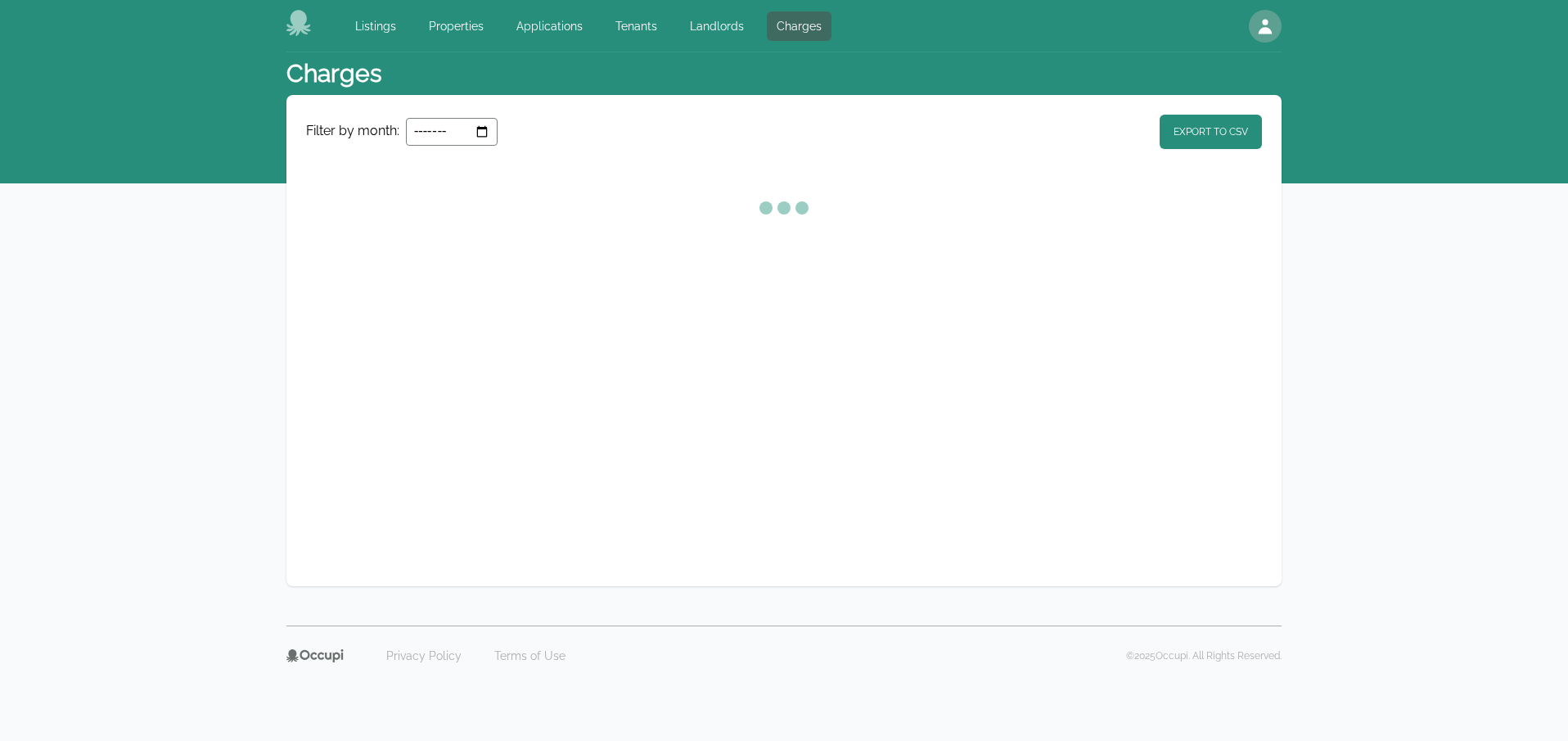 select on "**" 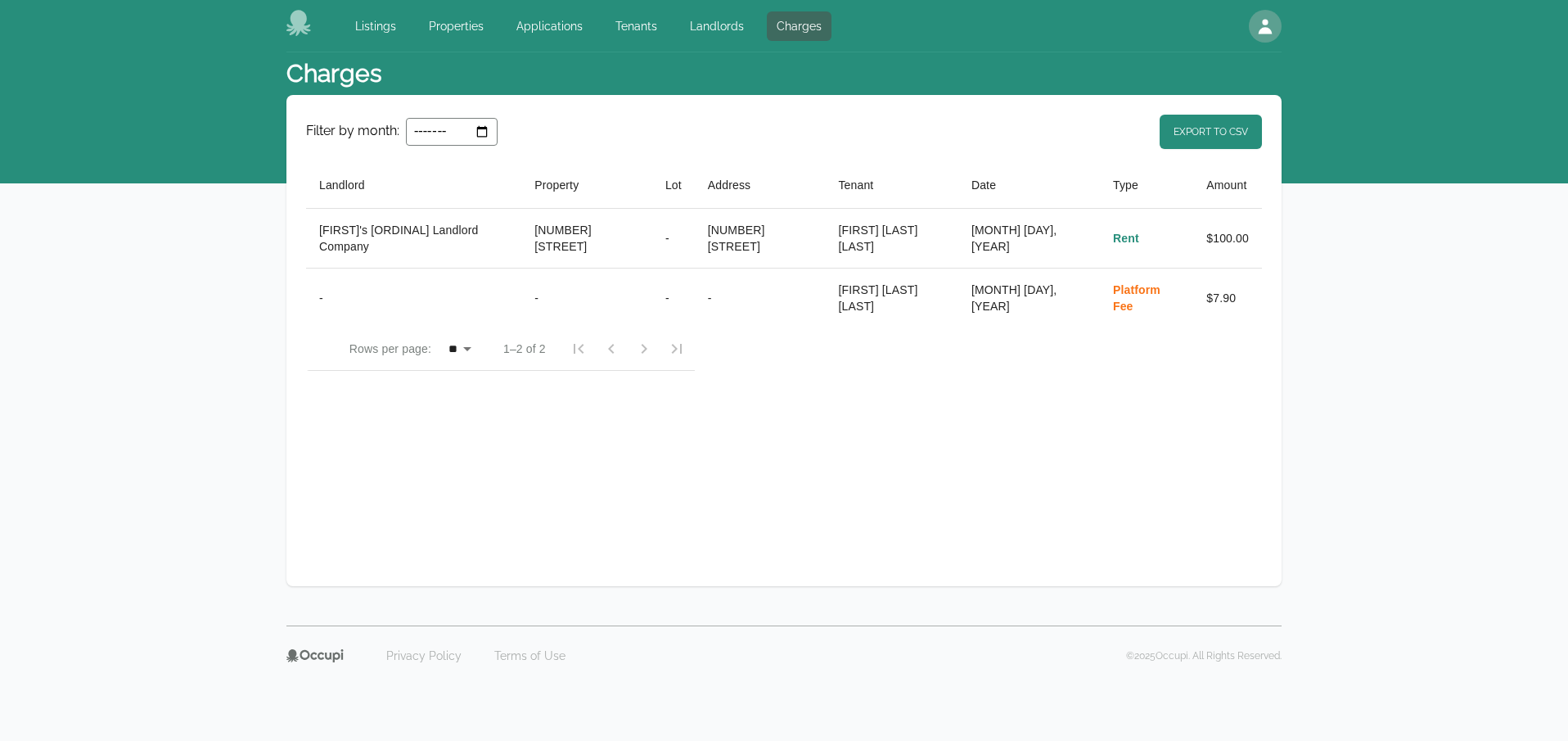 select on "**" 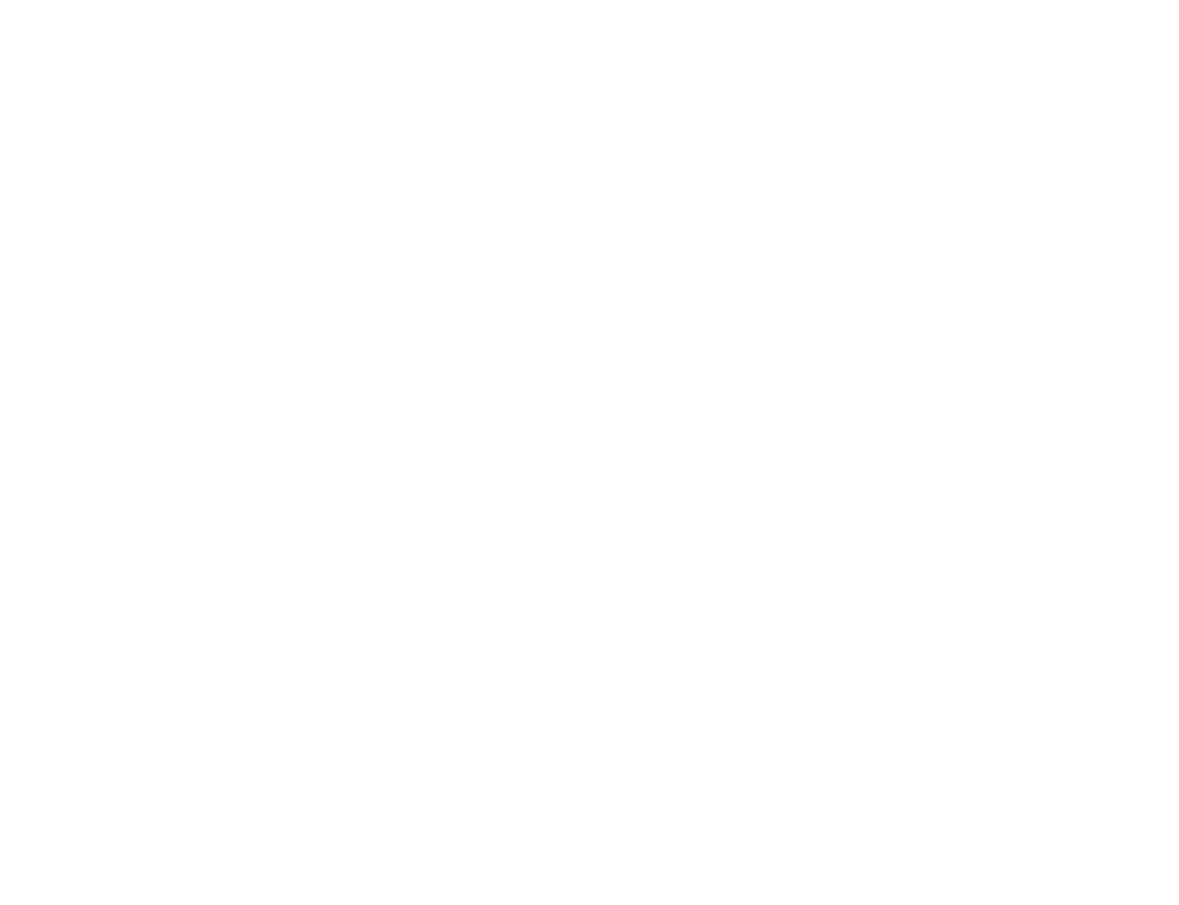 scroll, scrollTop: 0, scrollLeft: 0, axis: both 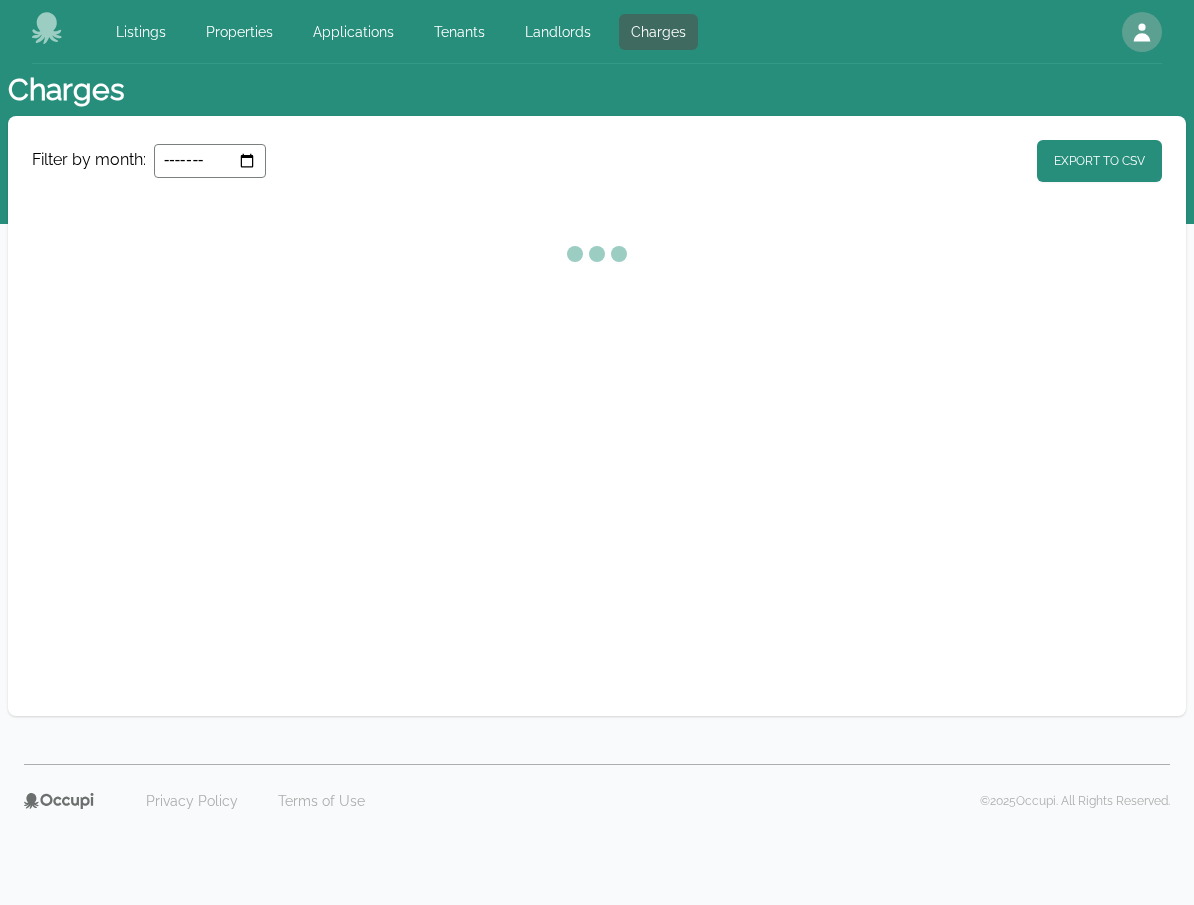 select on "**" 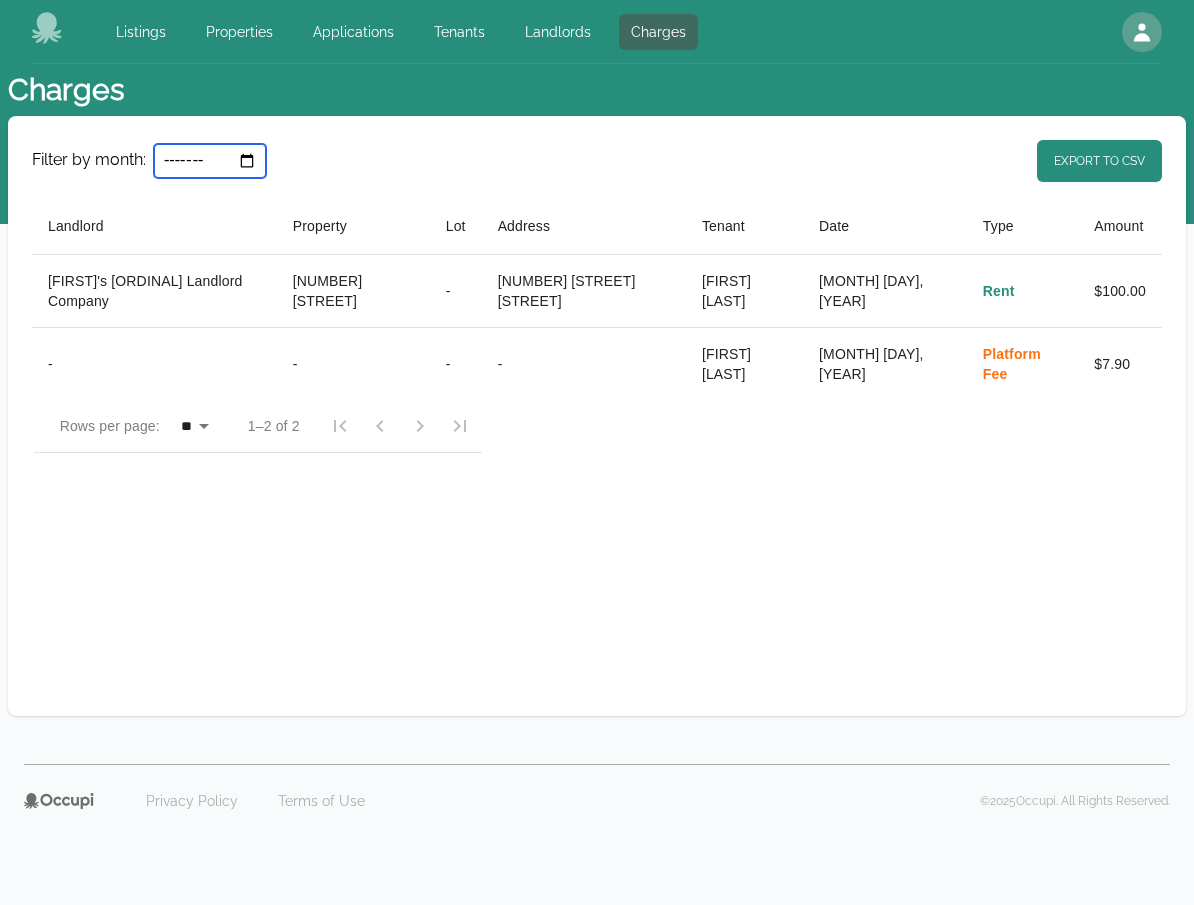 click on "*******" at bounding box center (210, 161) 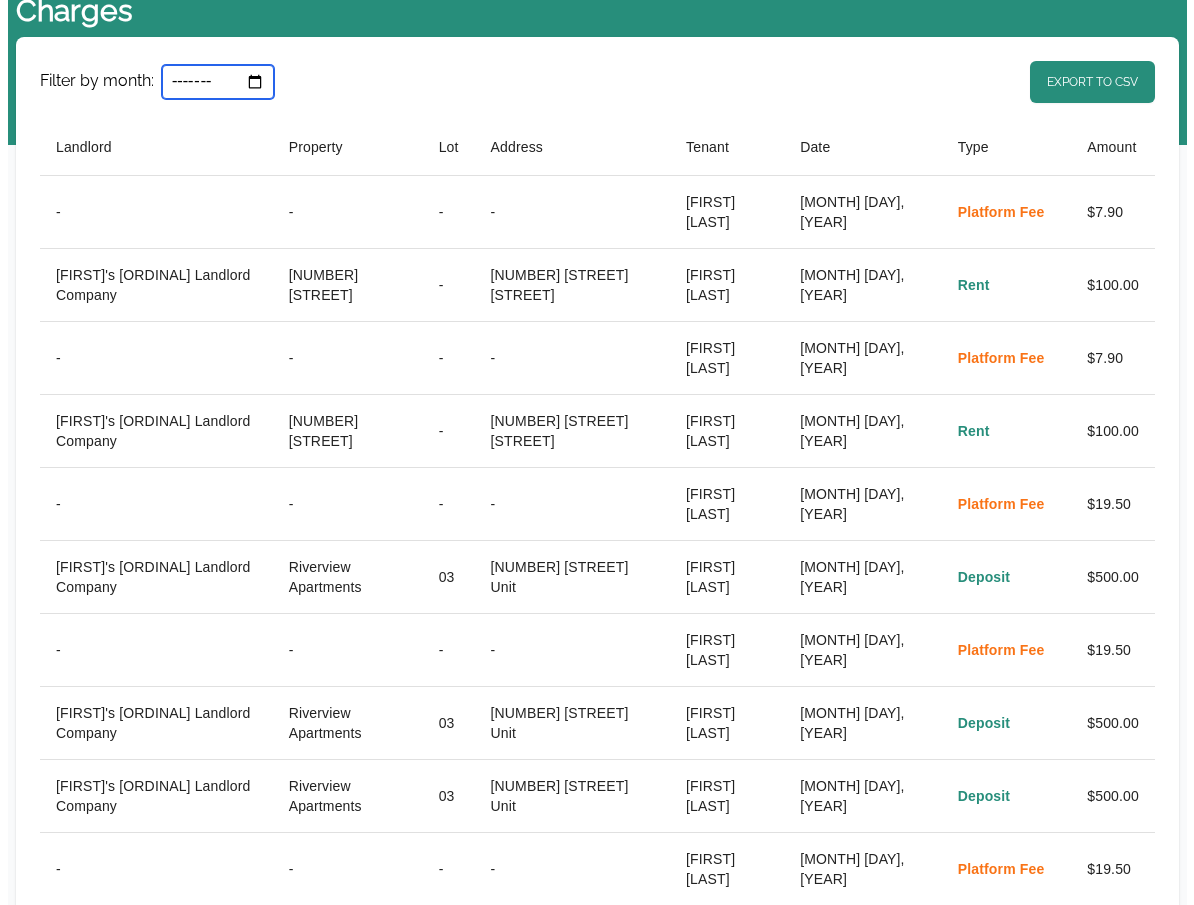 scroll, scrollTop: 0, scrollLeft: 0, axis: both 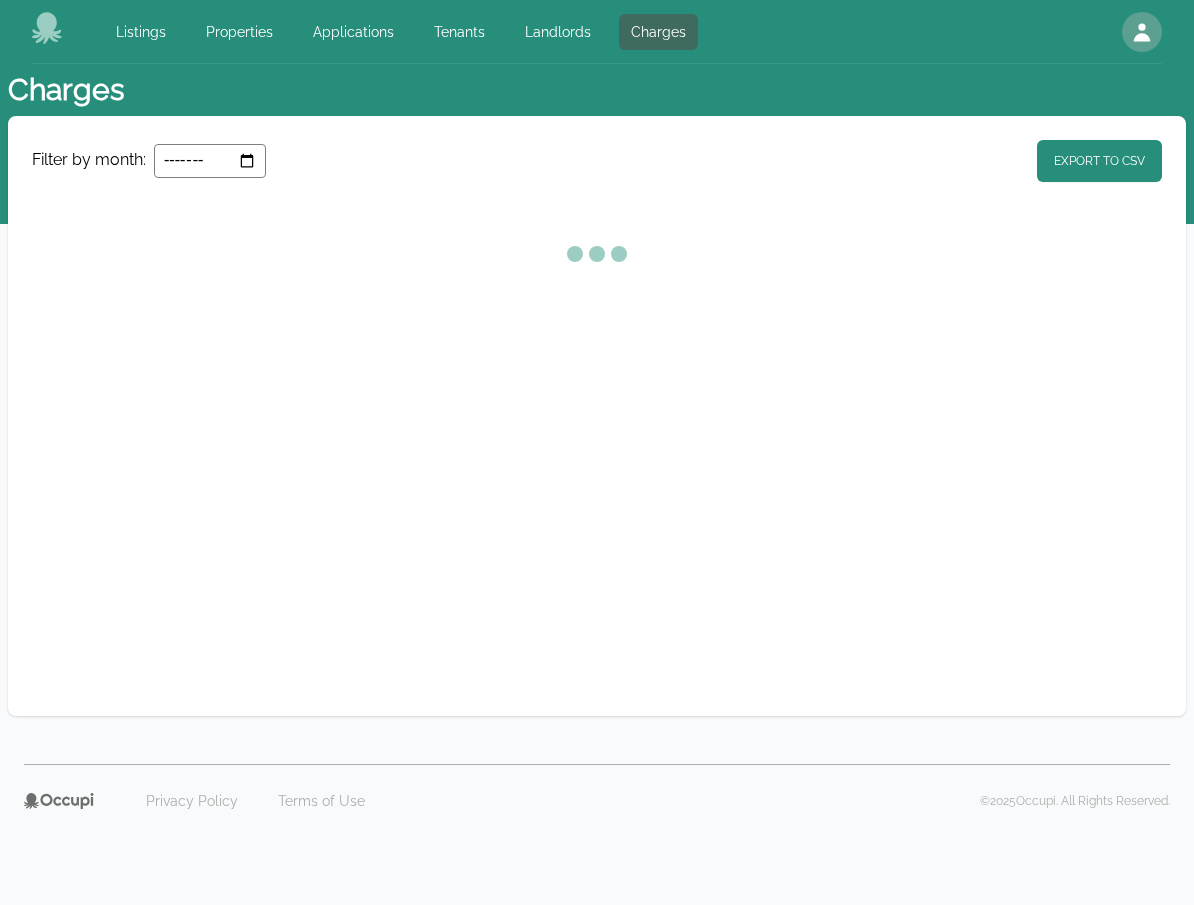 select on "**" 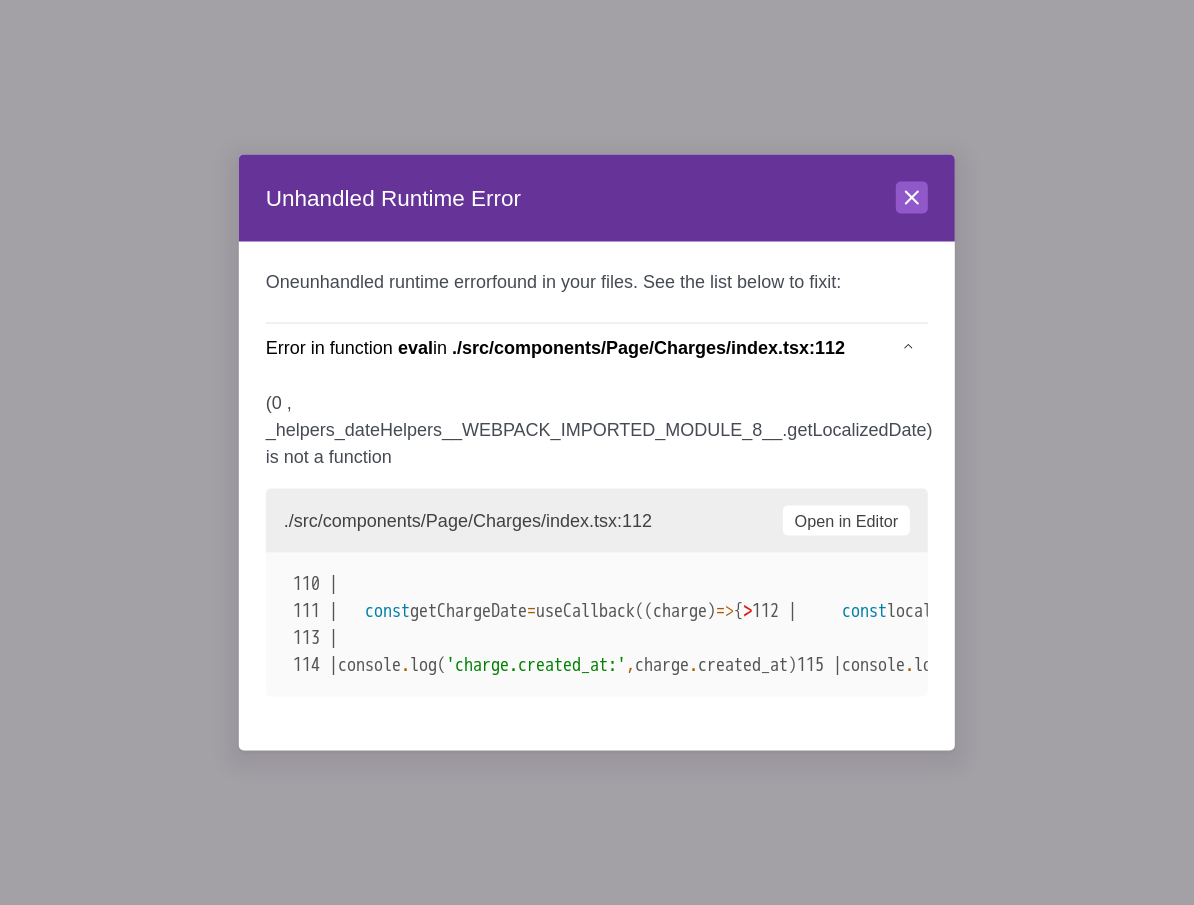 select on "**" 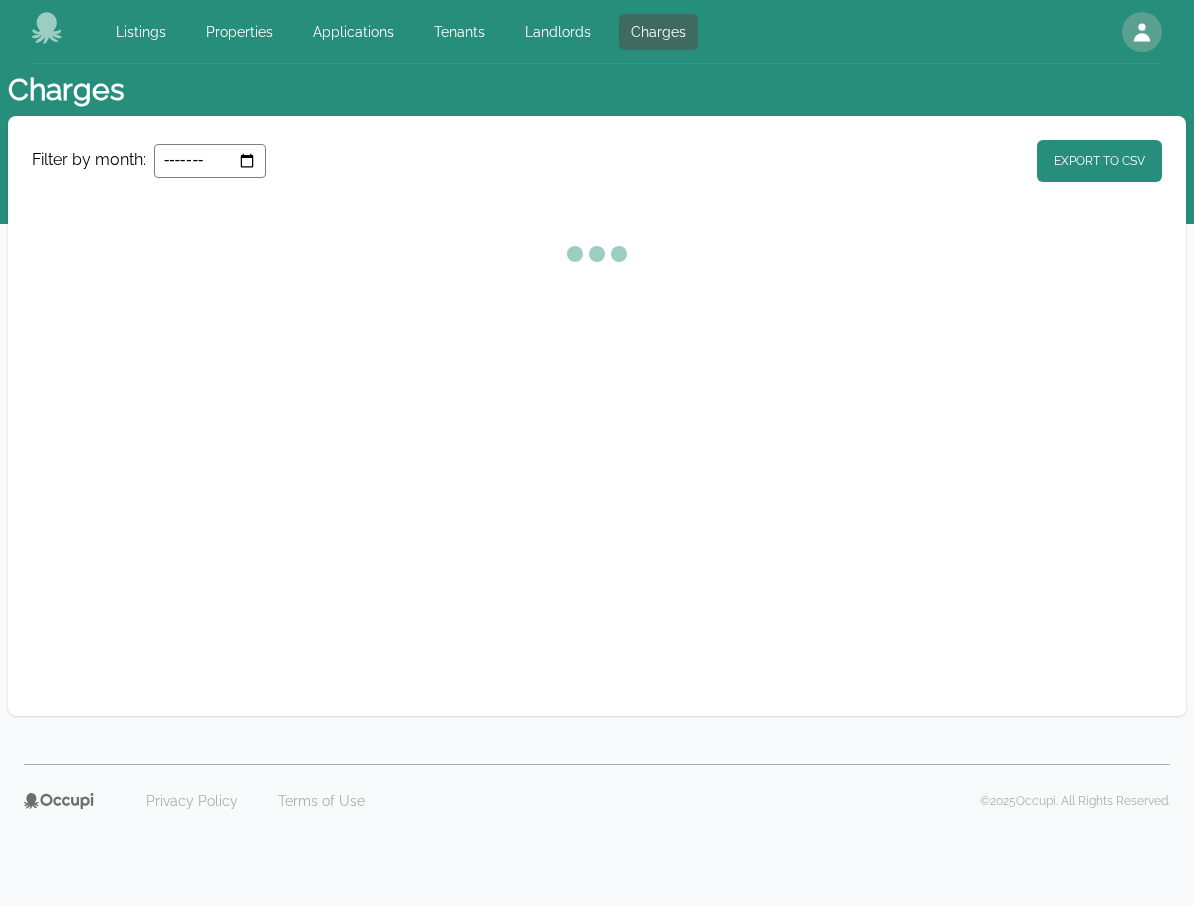 select on "**" 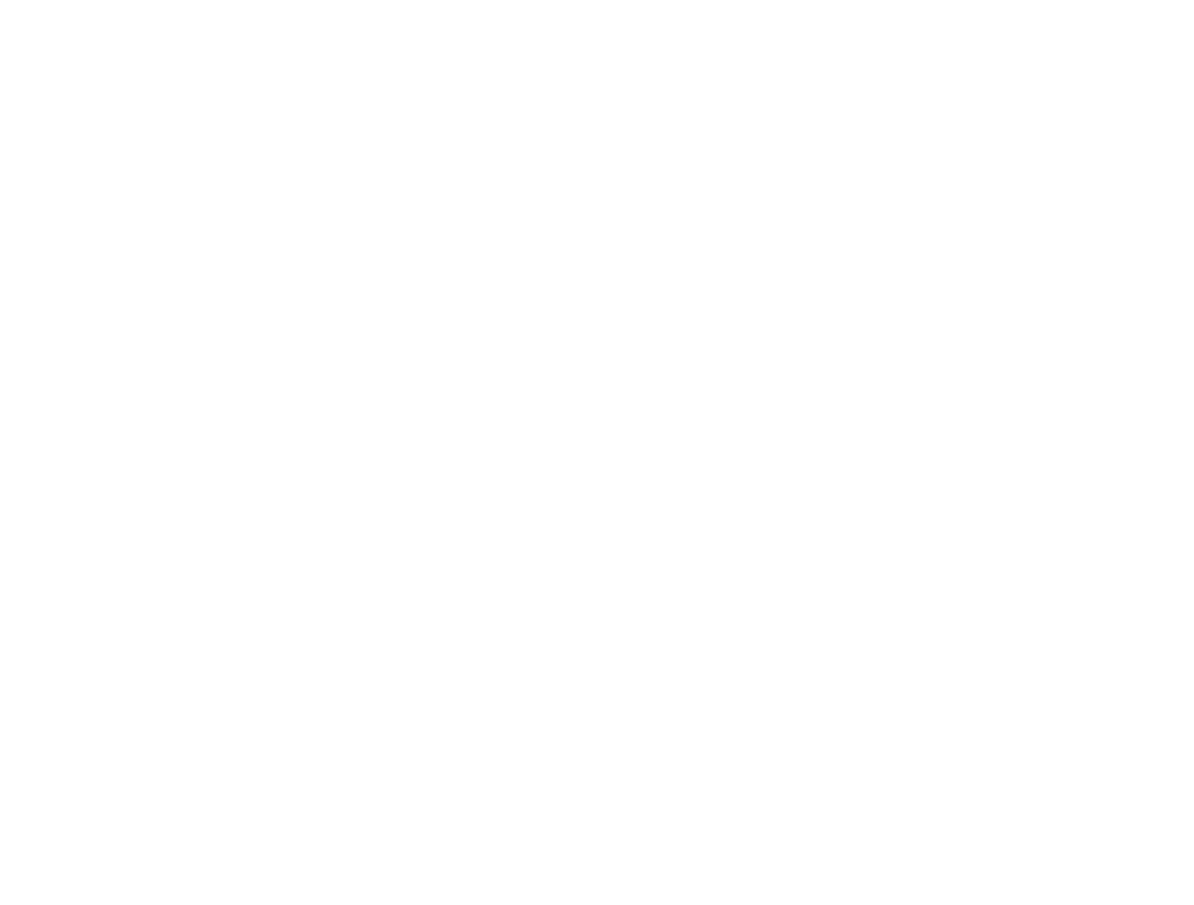scroll, scrollTop: 0, scrollLeft: 0, axis: both 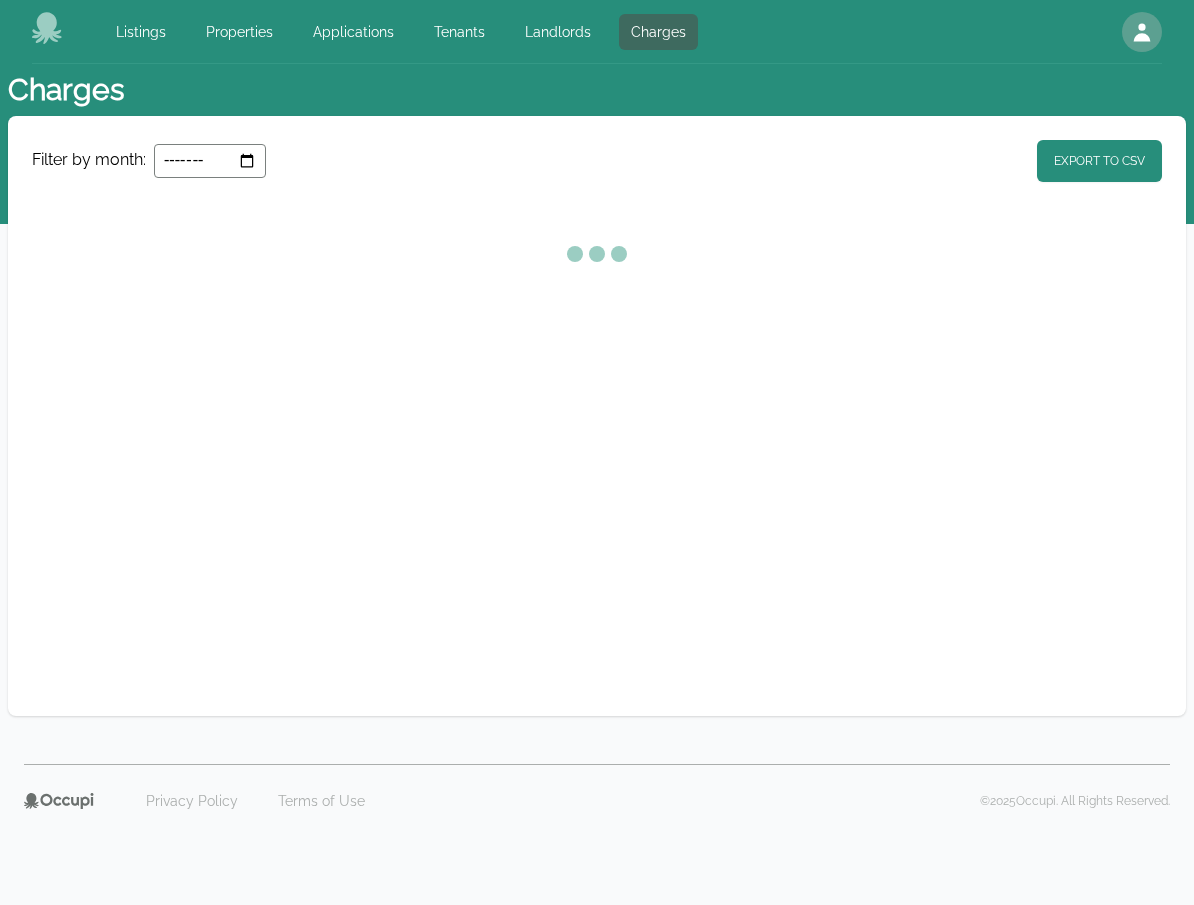 select on "**" 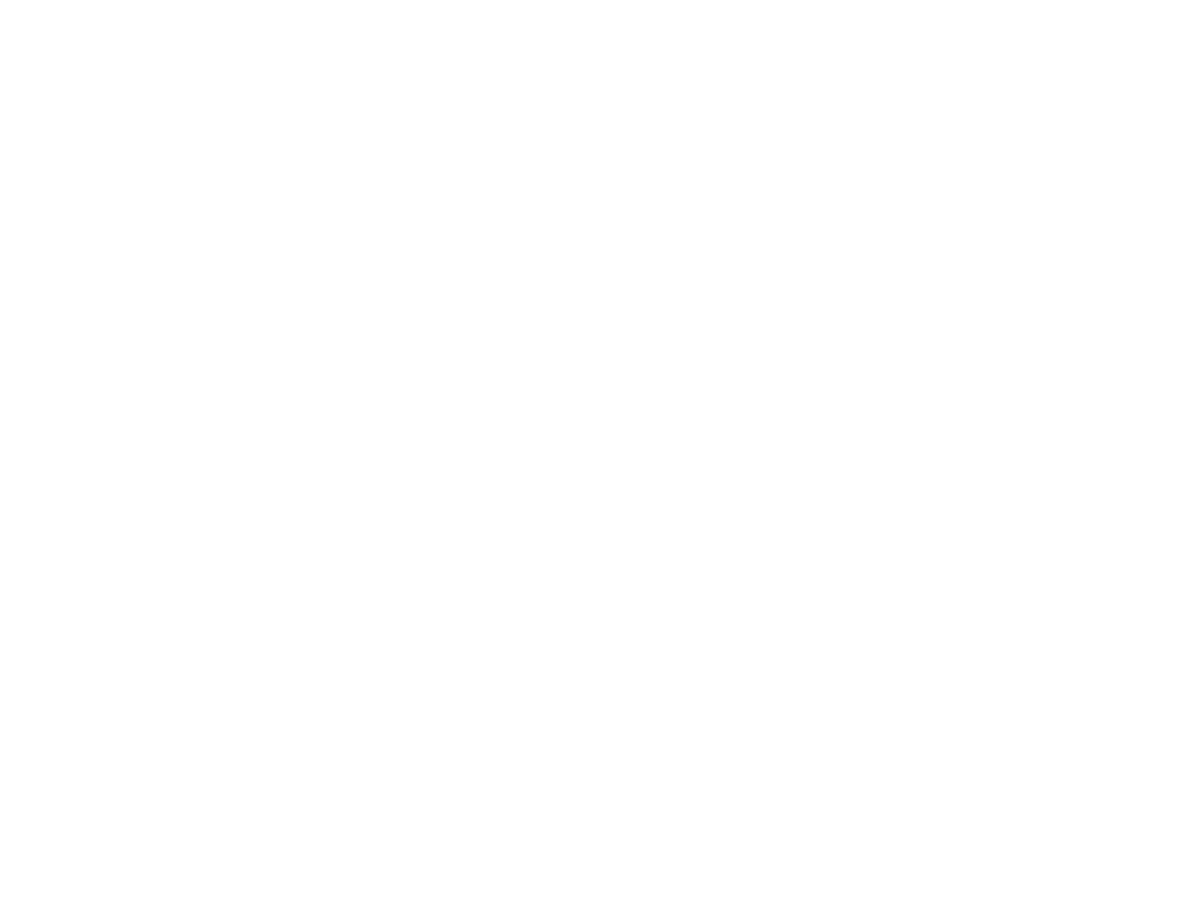 scroll, scrollTop: 0, scrollLeft: 0, axis: both 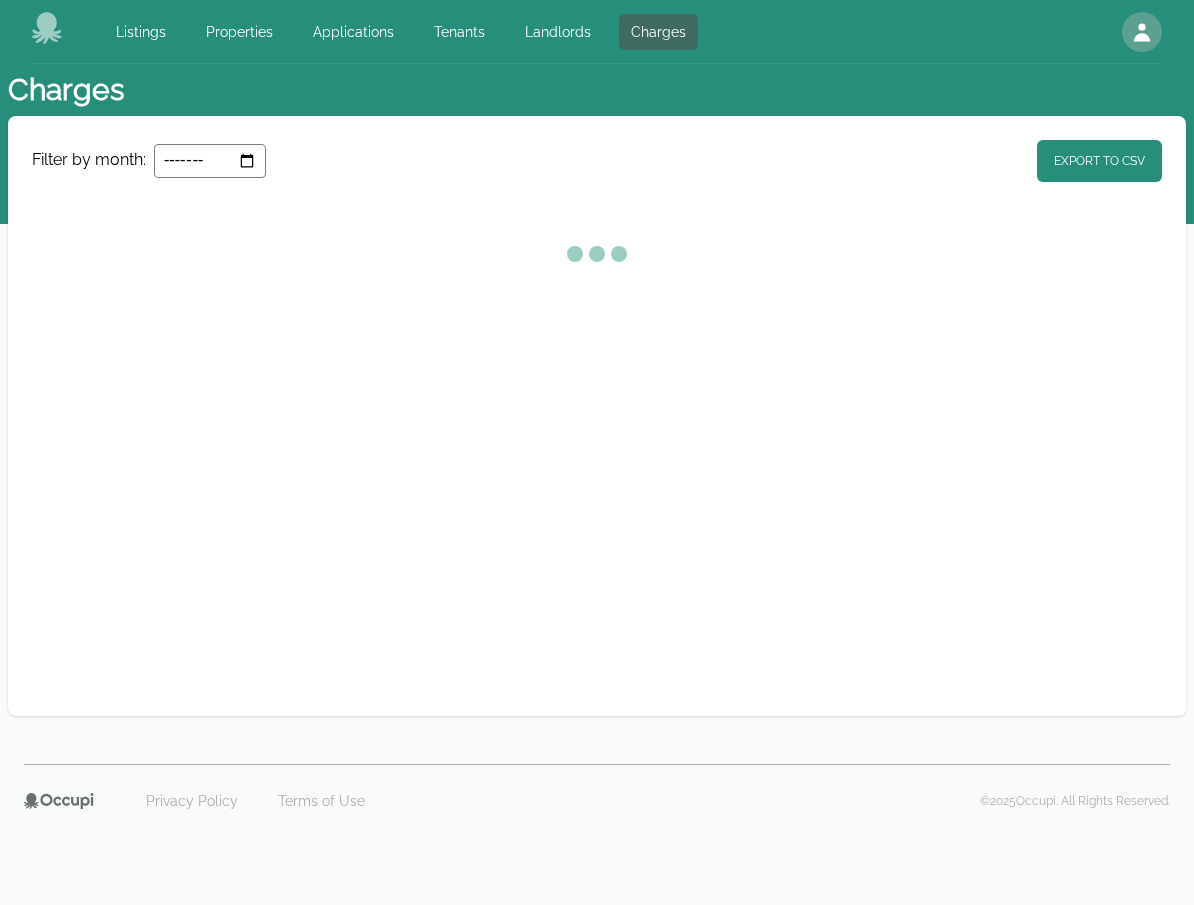select on "**" 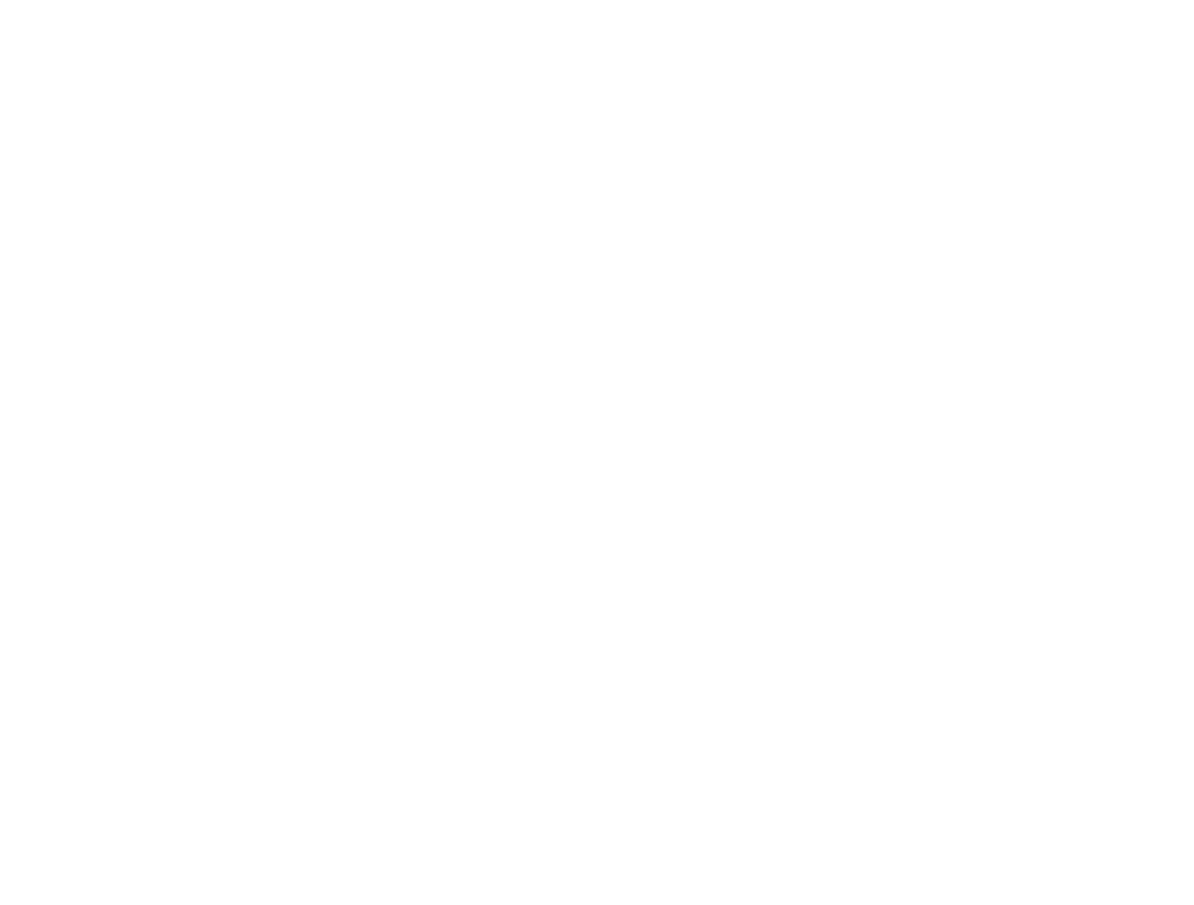 scroll, scrollTop: 0, scrollLeft: 0, axis: both 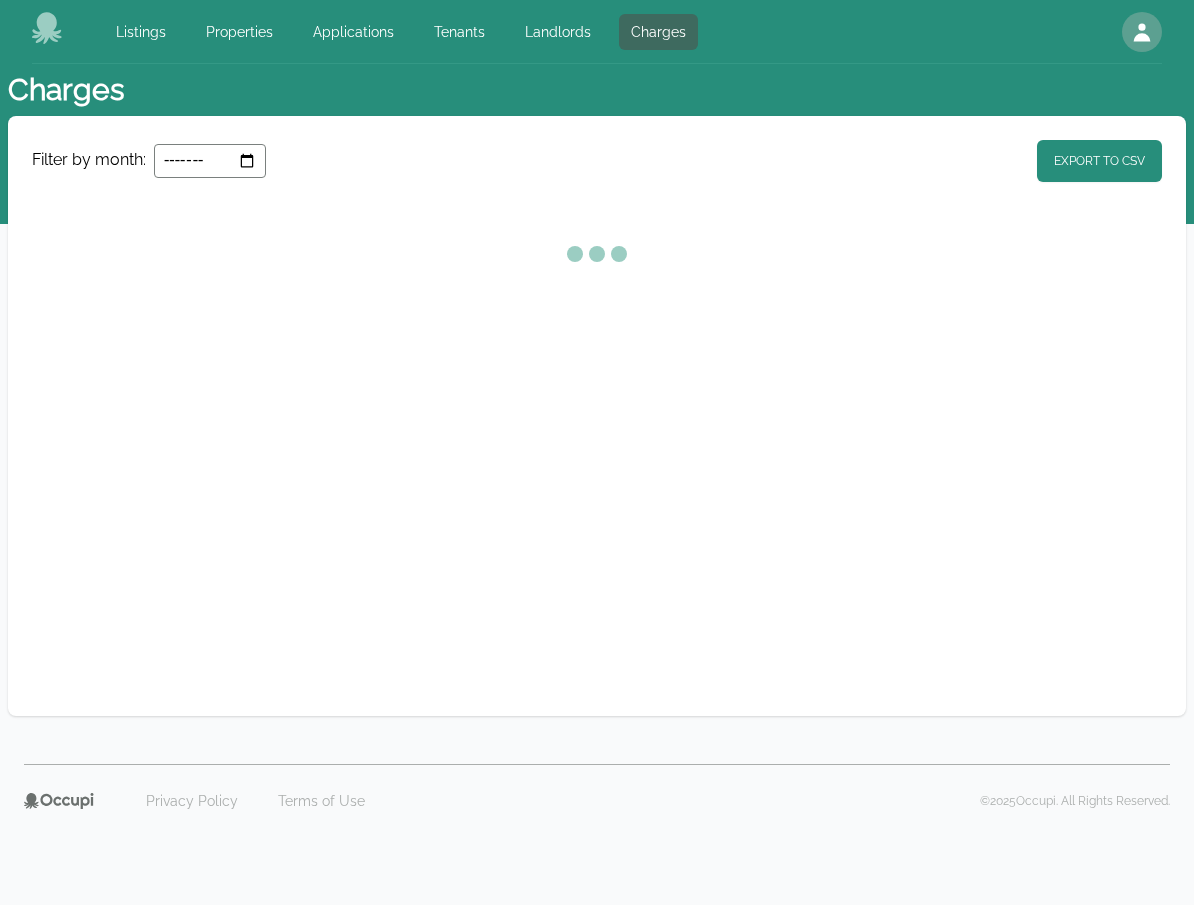 select on "**" 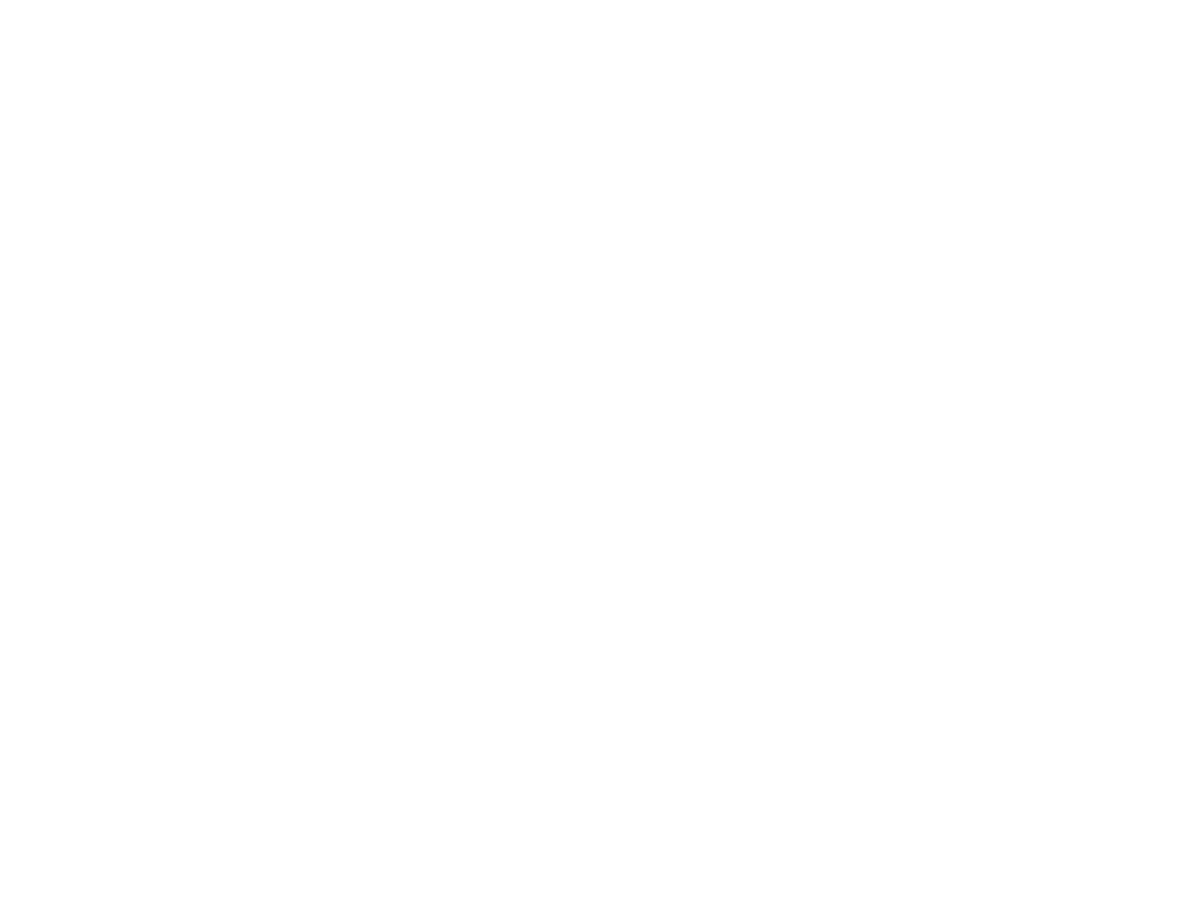 scroll, scrollTop: 0, scrollLeft: 0, axis: both 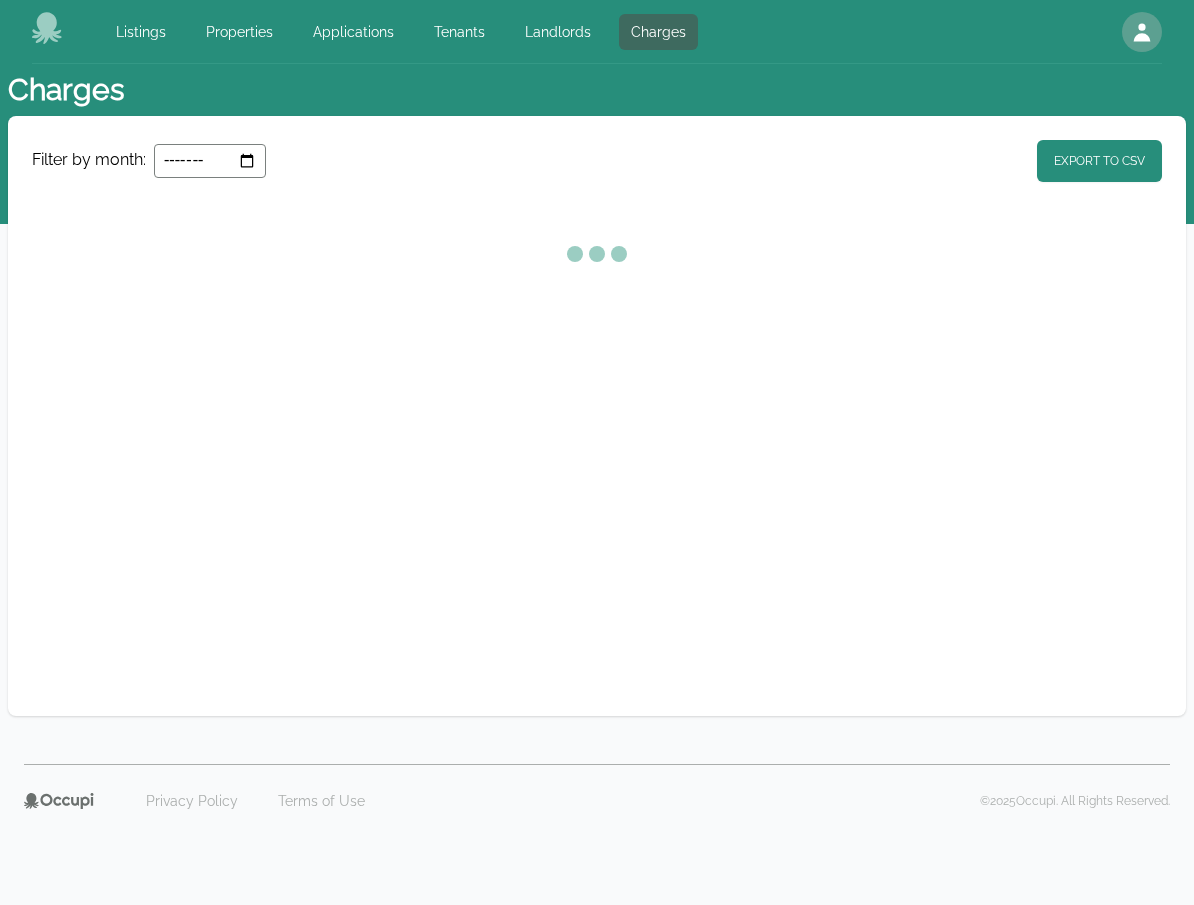 select on "**" 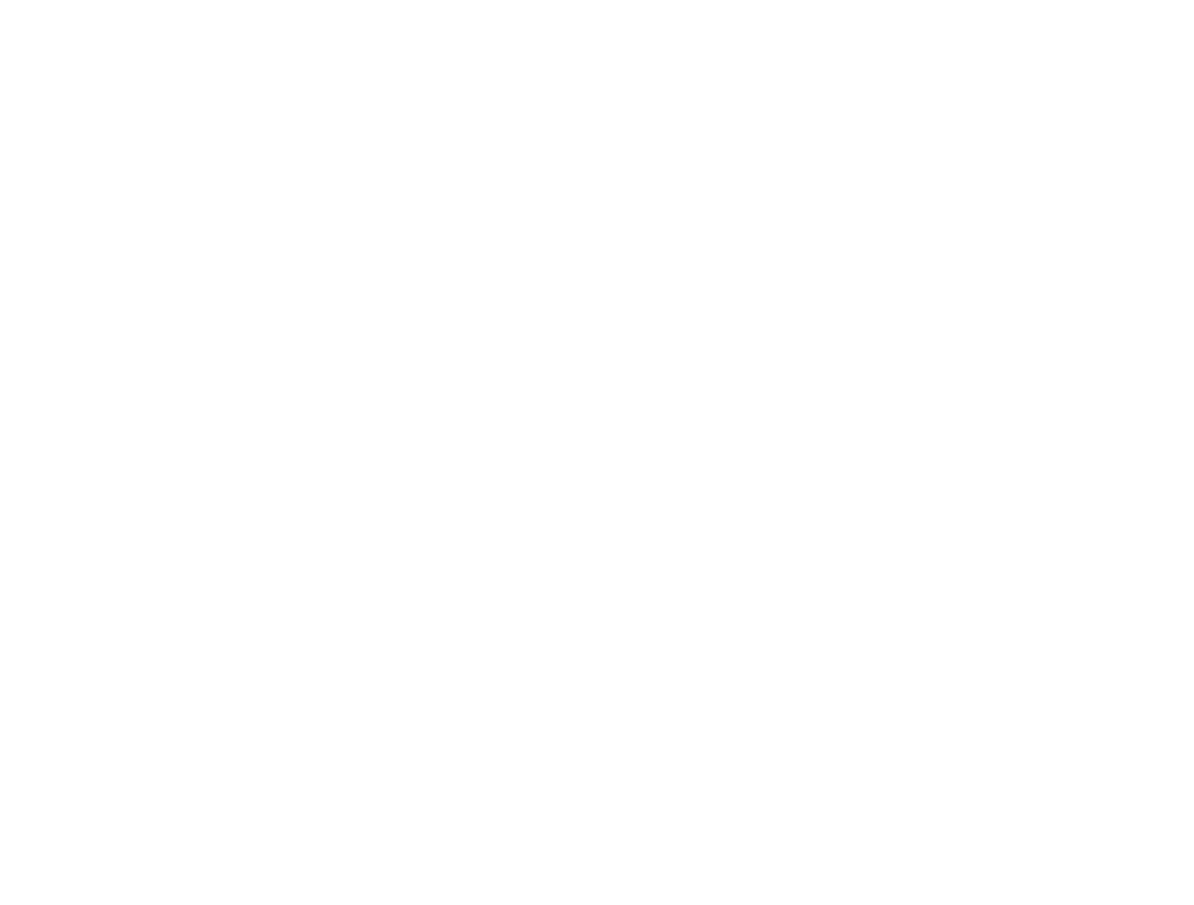 scroll, scrollTop: 0, scrollLeft: 0, axis: both 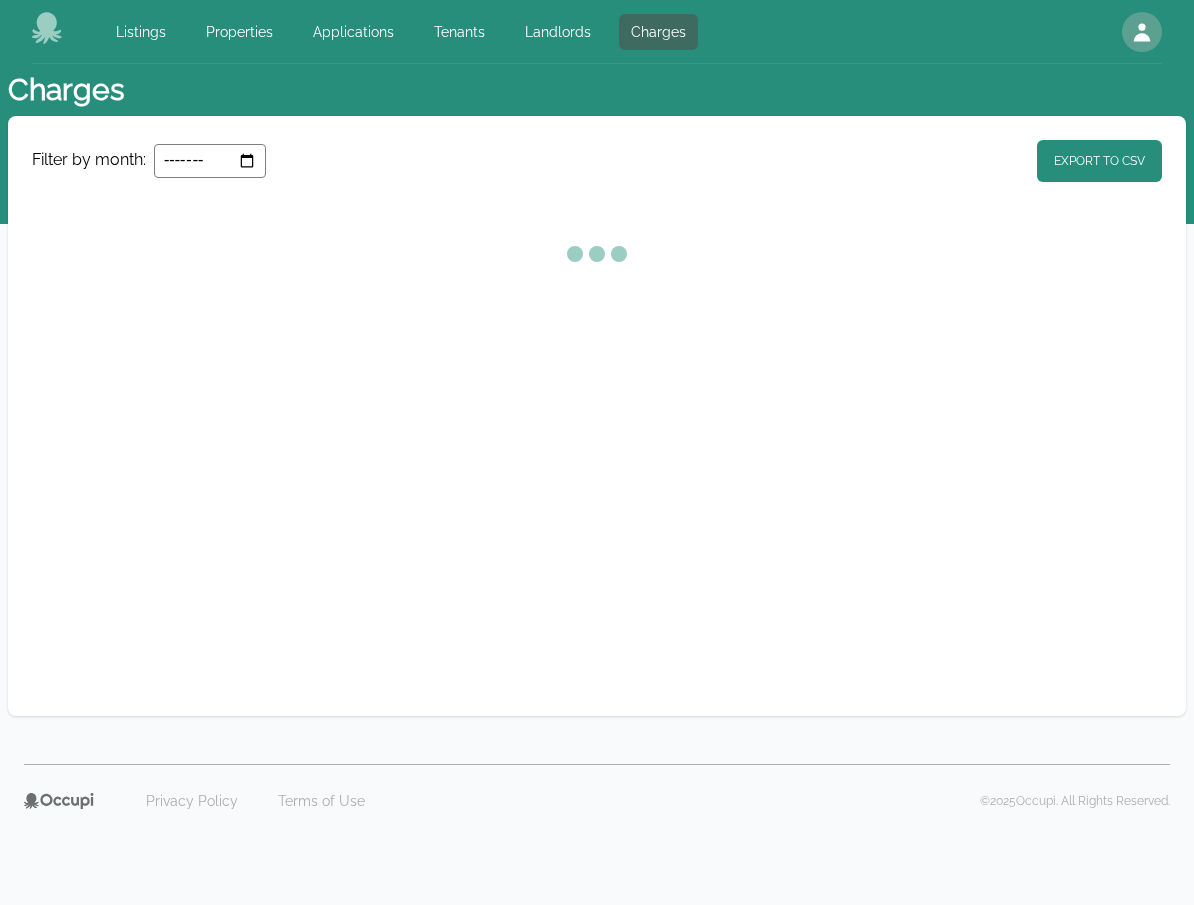 select on "**" 